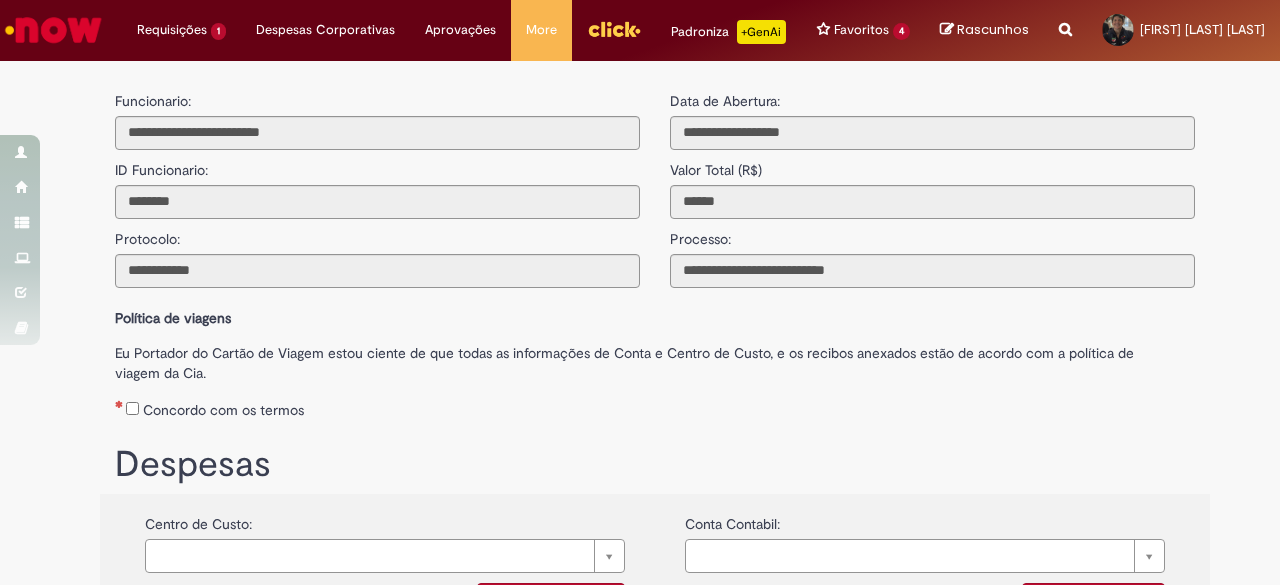 scroll, scrollTop: 0, scrollLeft: 0, axis: both 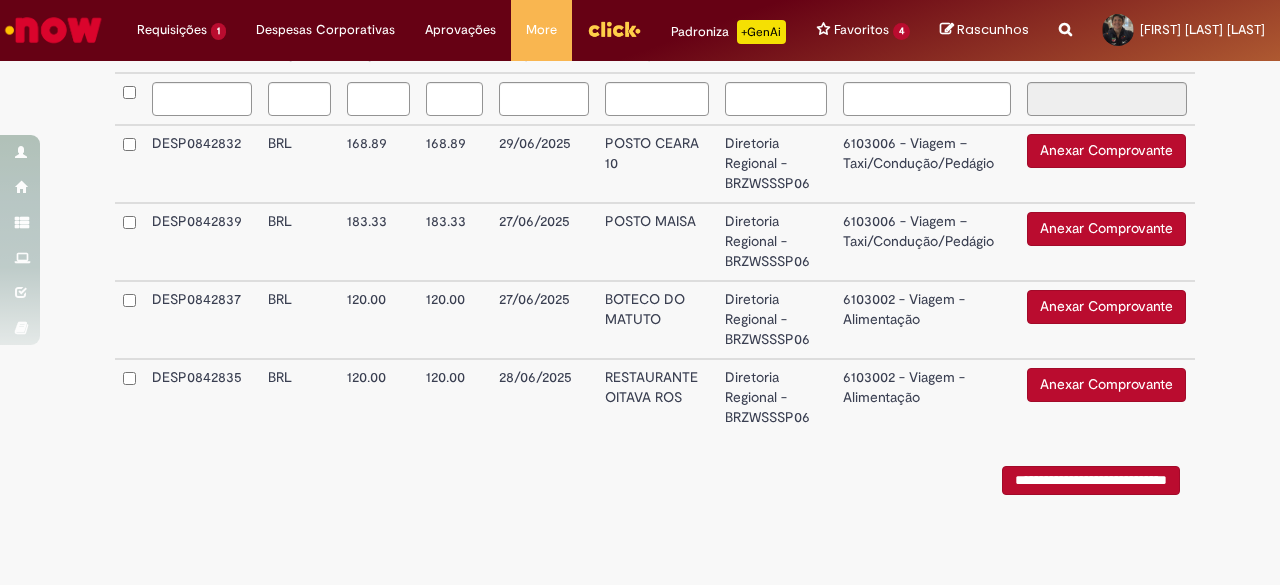 drag, startPoint x: 823, startPoint y: 410, endPoint x: 754, endPoint y: 536, distance: 143.65584 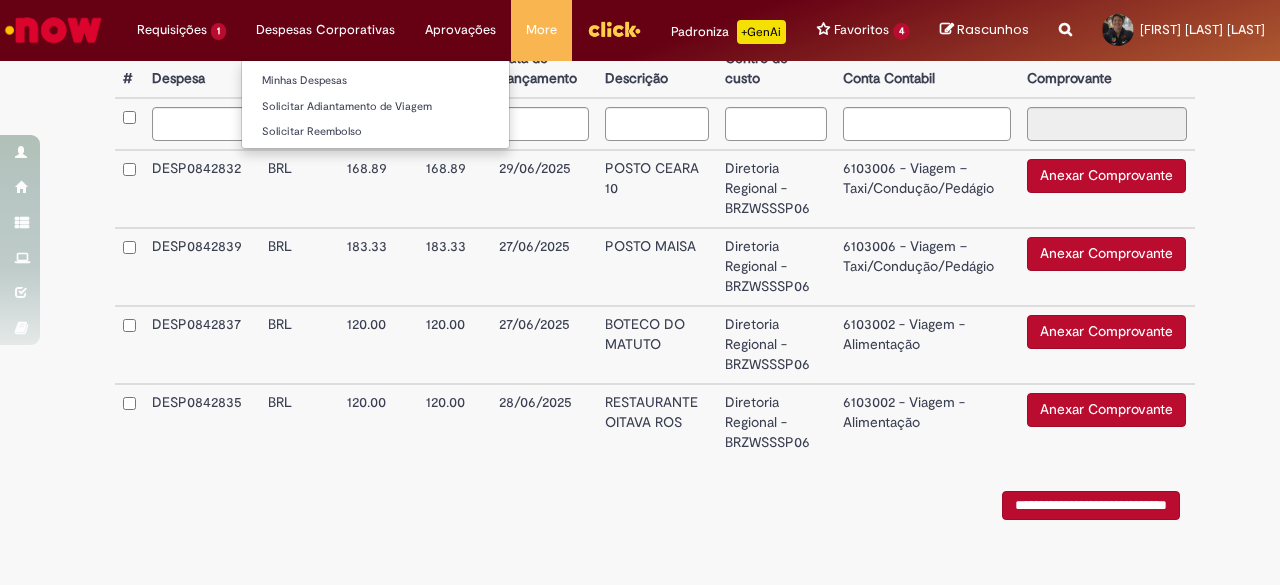 scroll, scrollTop: 554, scrollLeft: 0, axis: vertical 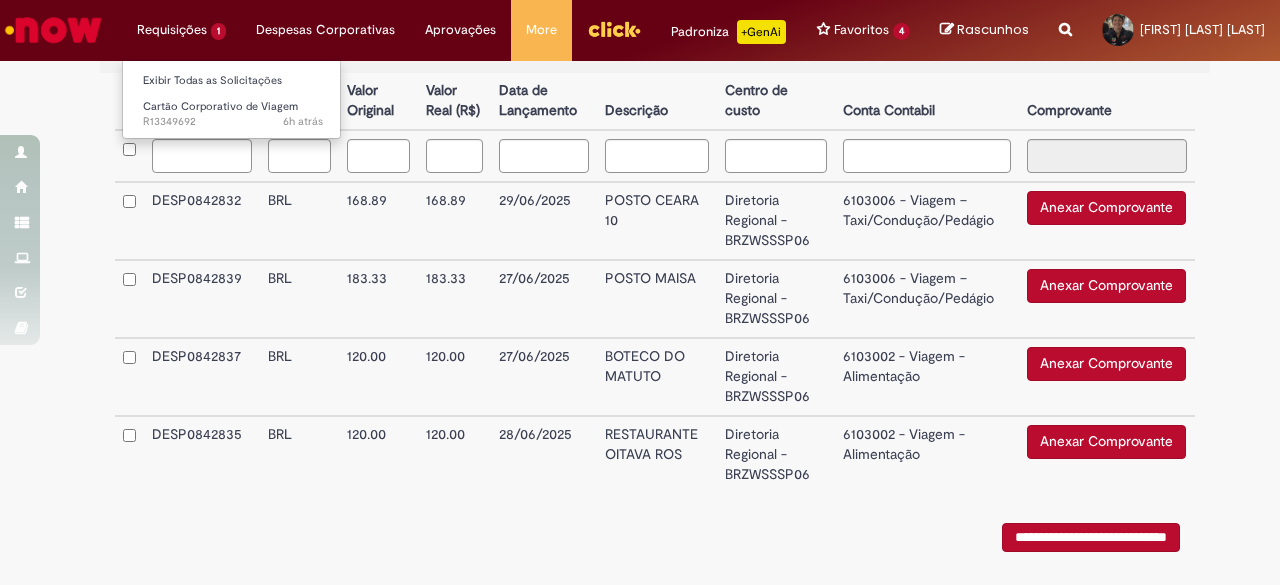 click on "Requisições   1
Exibir Todas as Solicitações
Cartão Corporativo de Viagem
6h atrás 6 horas atrás  R13349692" at bounding box center (181, 30) 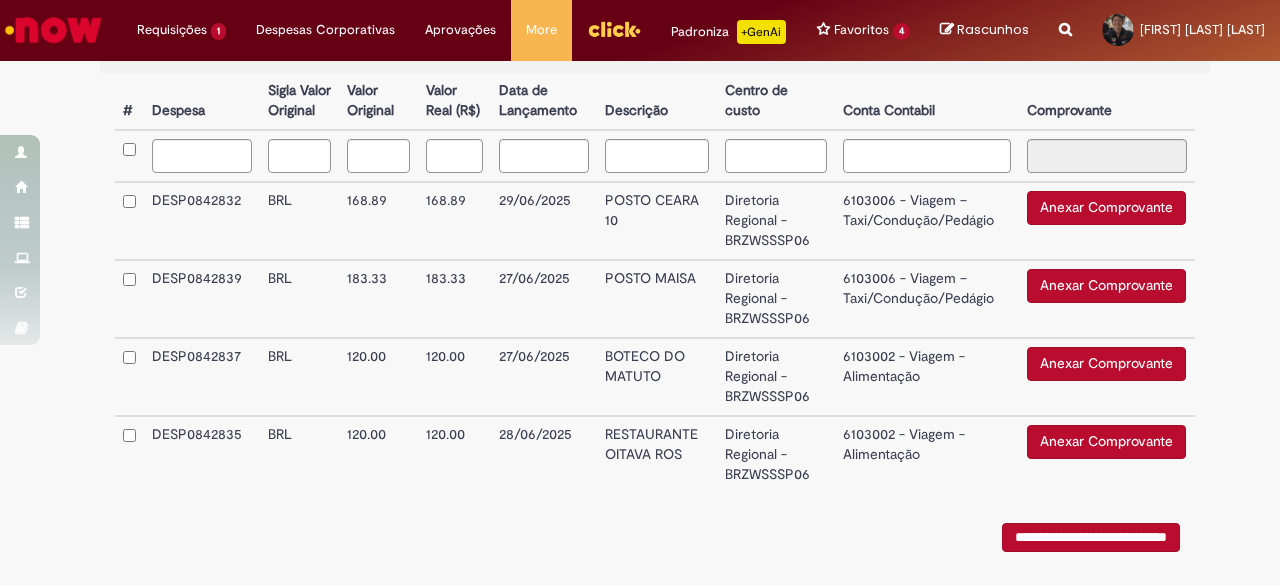 click on "Anexar Comprovante" at bounding box center (1106, 208) 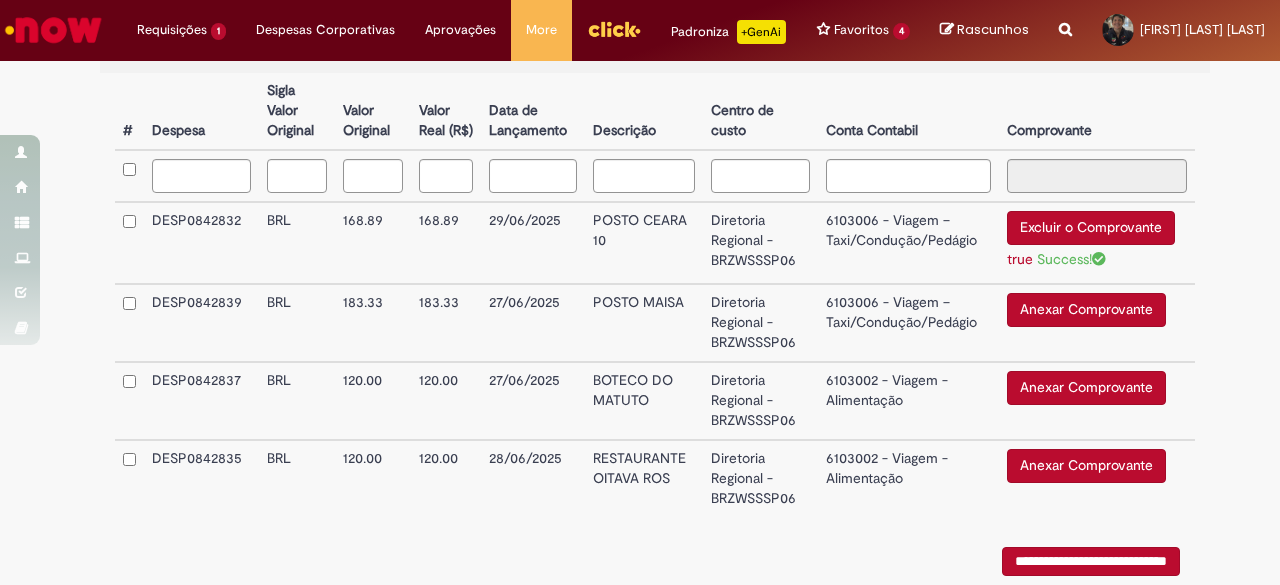 click on "Anexar Comprovante" at bounding box center [1086, 310] 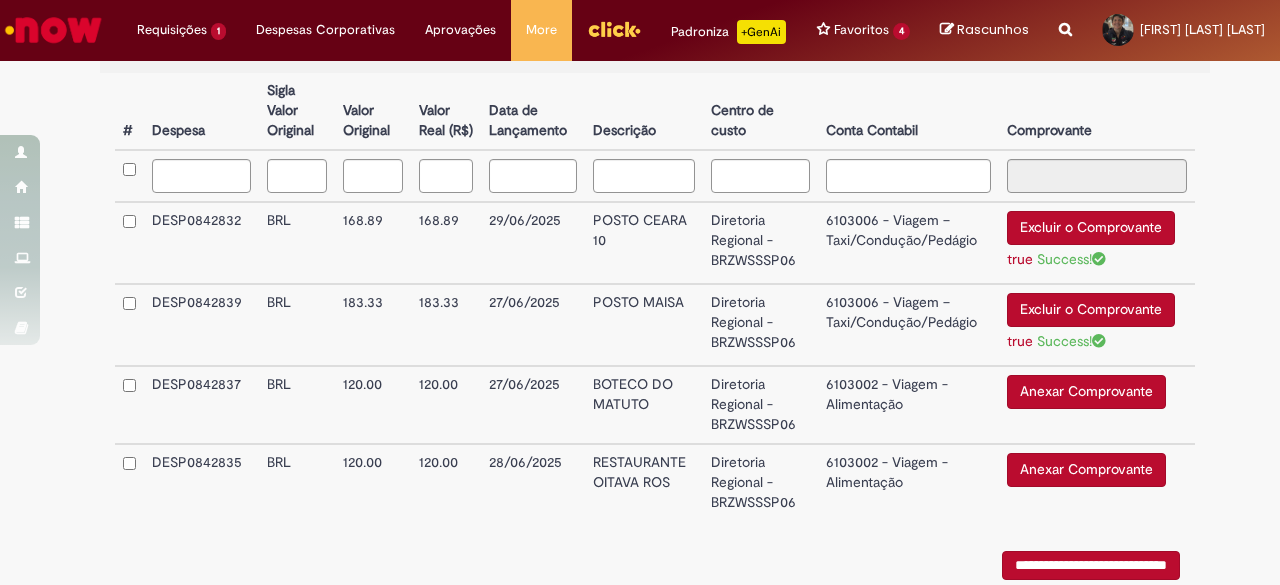 click on "Anexar Comprovante" at bounding box center [1086, 392] 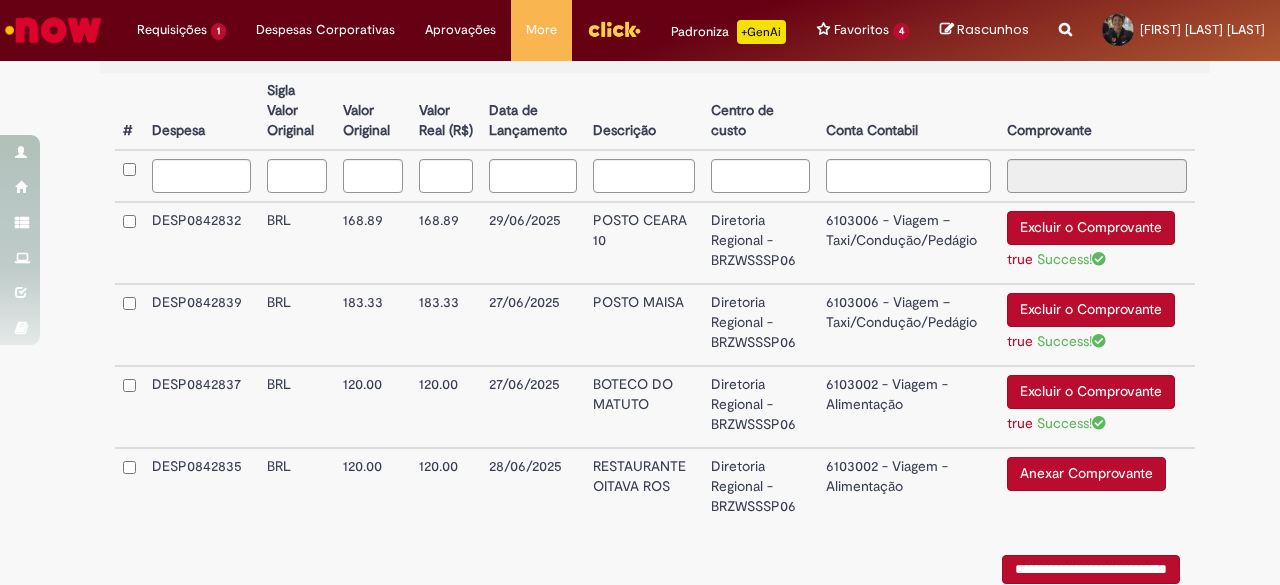 click on "Anexar Comprovante" at bounding box center (1086, 474) 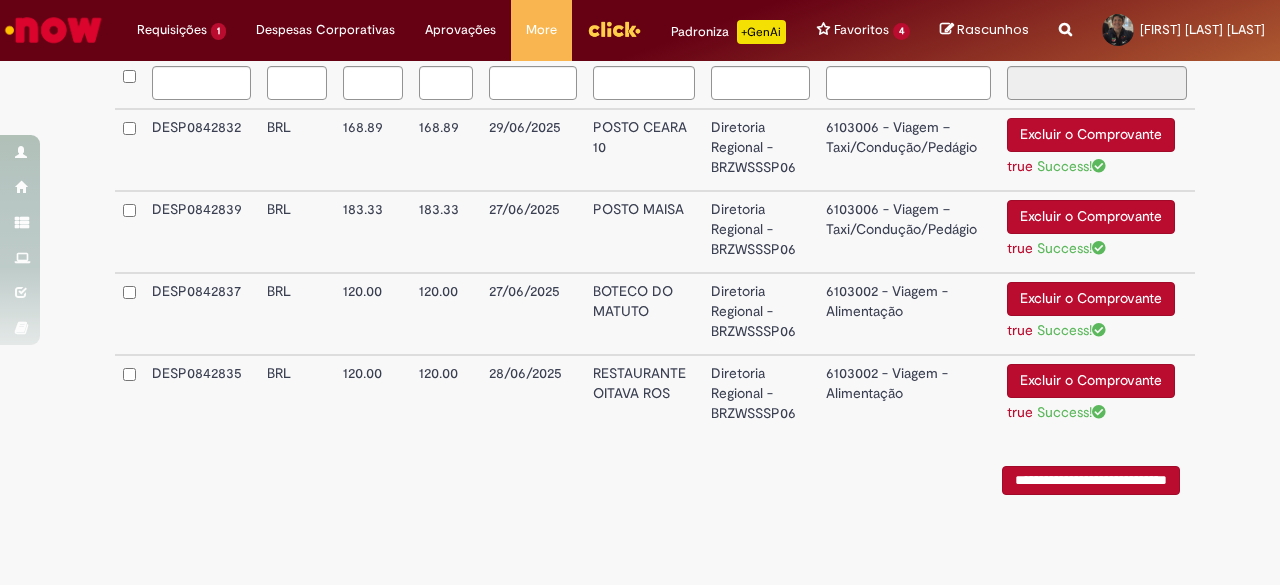 scroll, scrollTop: 668, scrollLeft: 0, axis: vertical 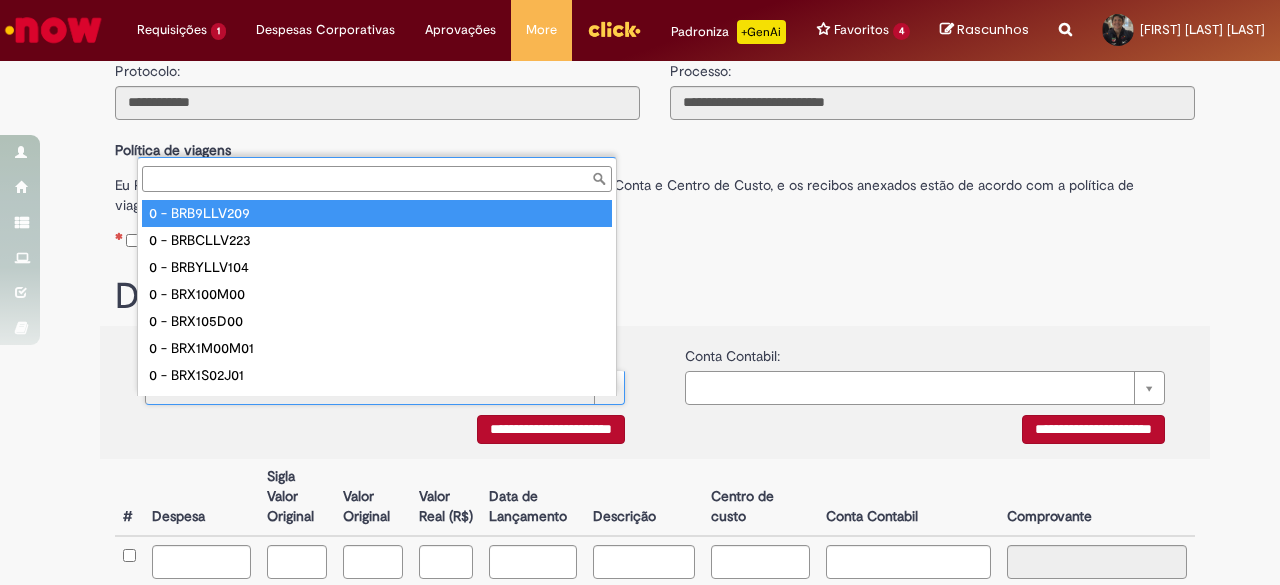 click at bounding box center [377, 179] 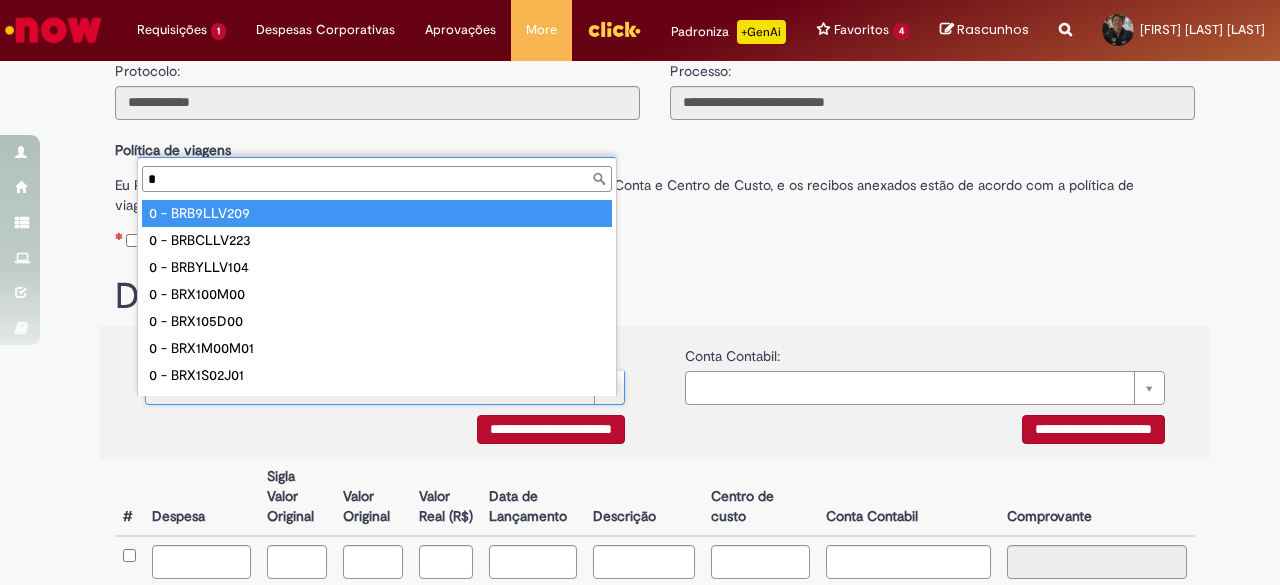 click on "*" at bounding box center [377, 179] 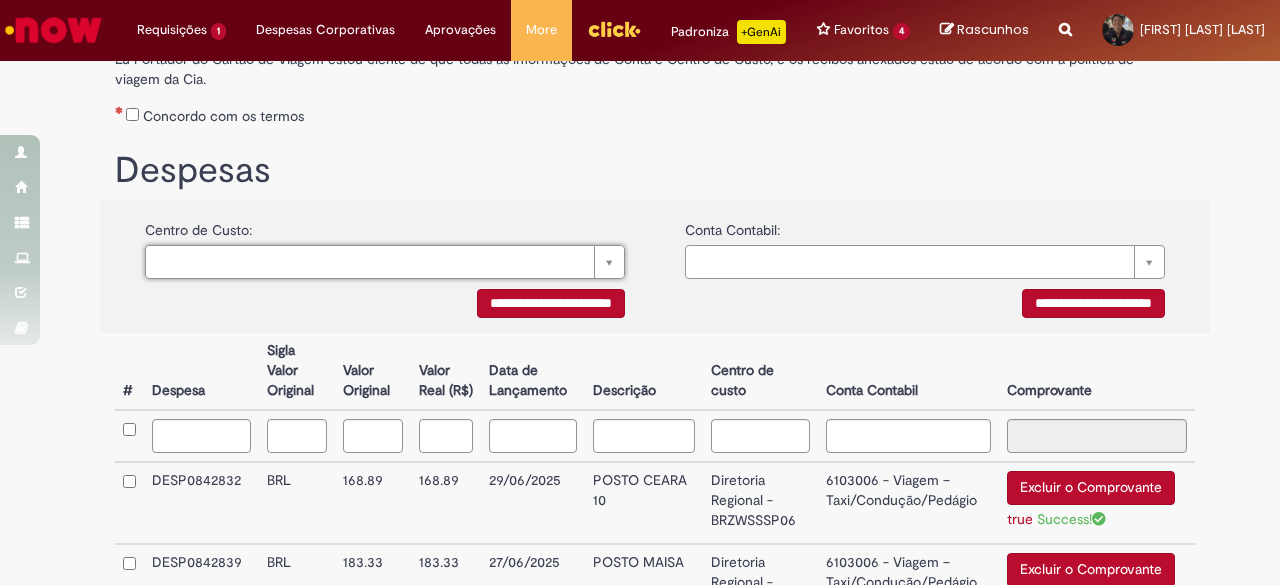 scroll, scrollTop: 400, scrollLeft: 0, axis: vertical 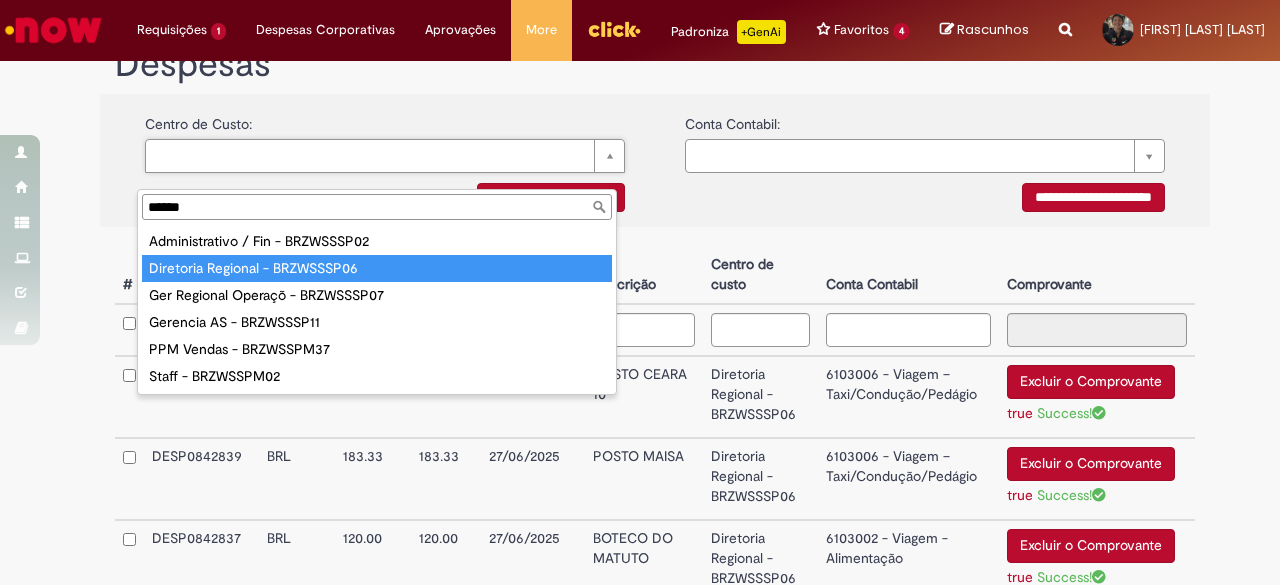 type on "******" 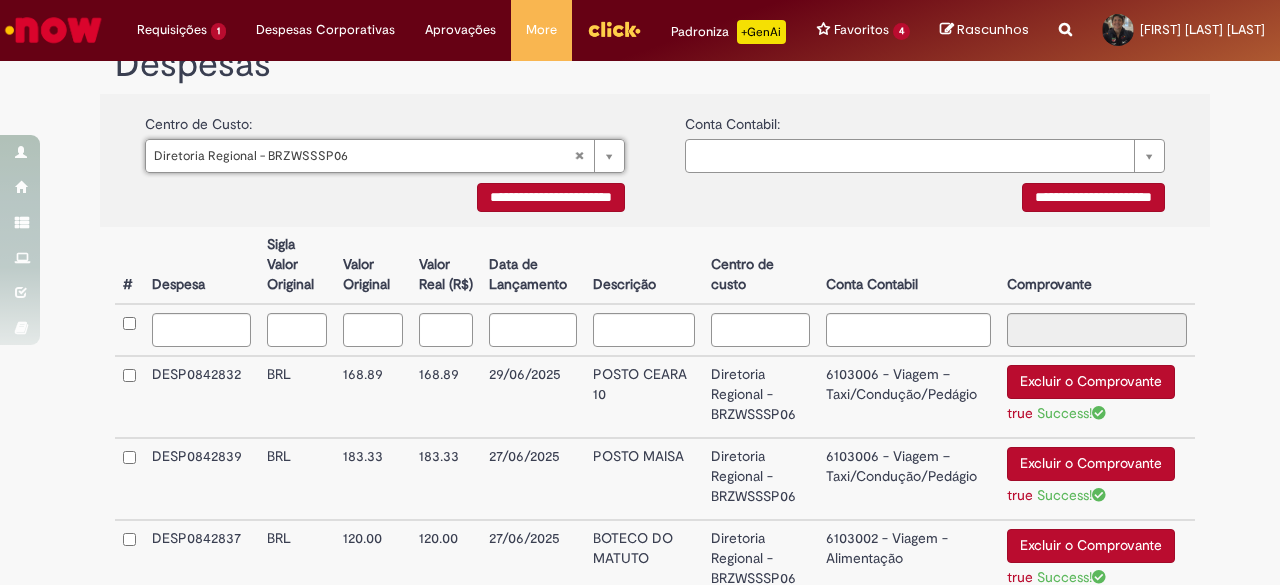 click on "**********" at bounding box center [1093, 197] 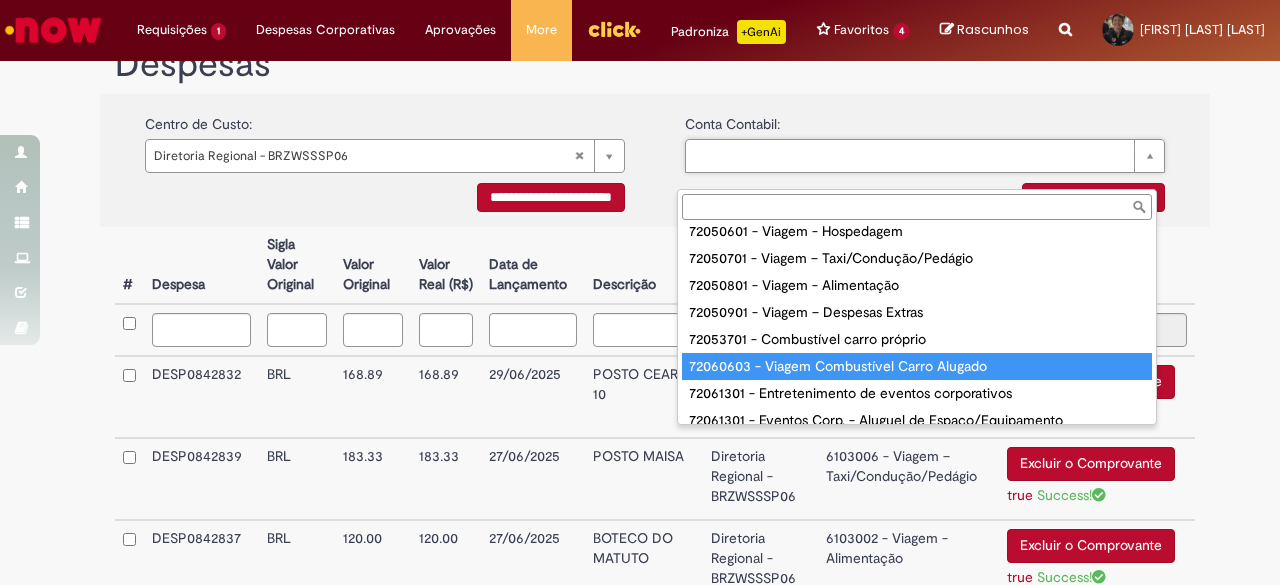 scroll, scrollTop: 0, scrollLeft: 0, axis: both 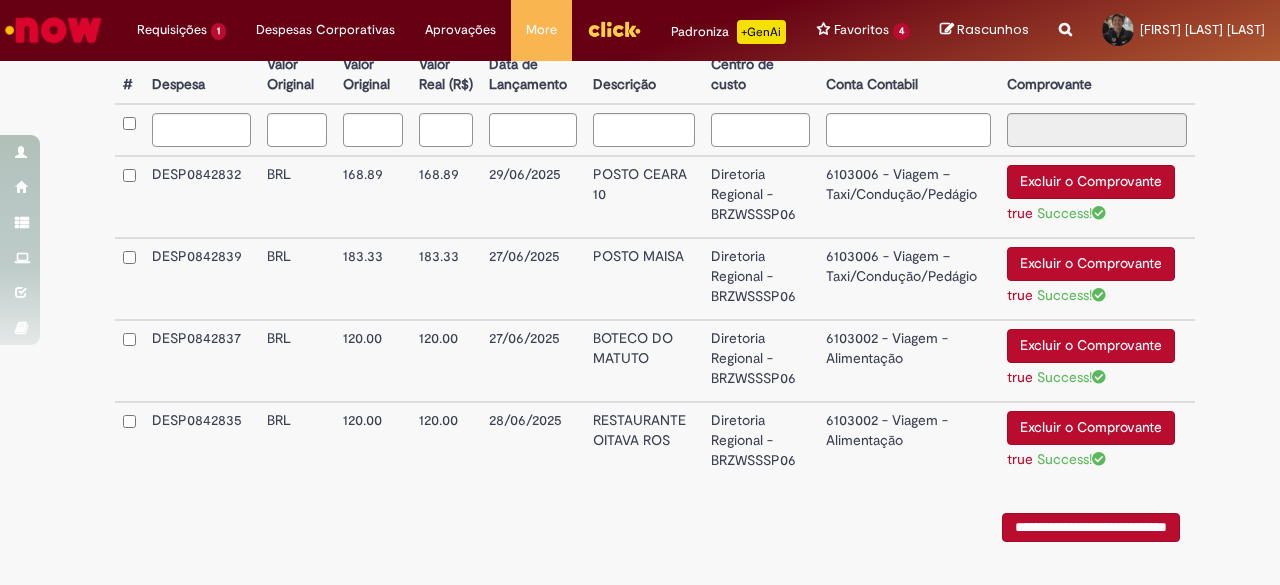 click on "**********" at bounding box center [1091, 527] 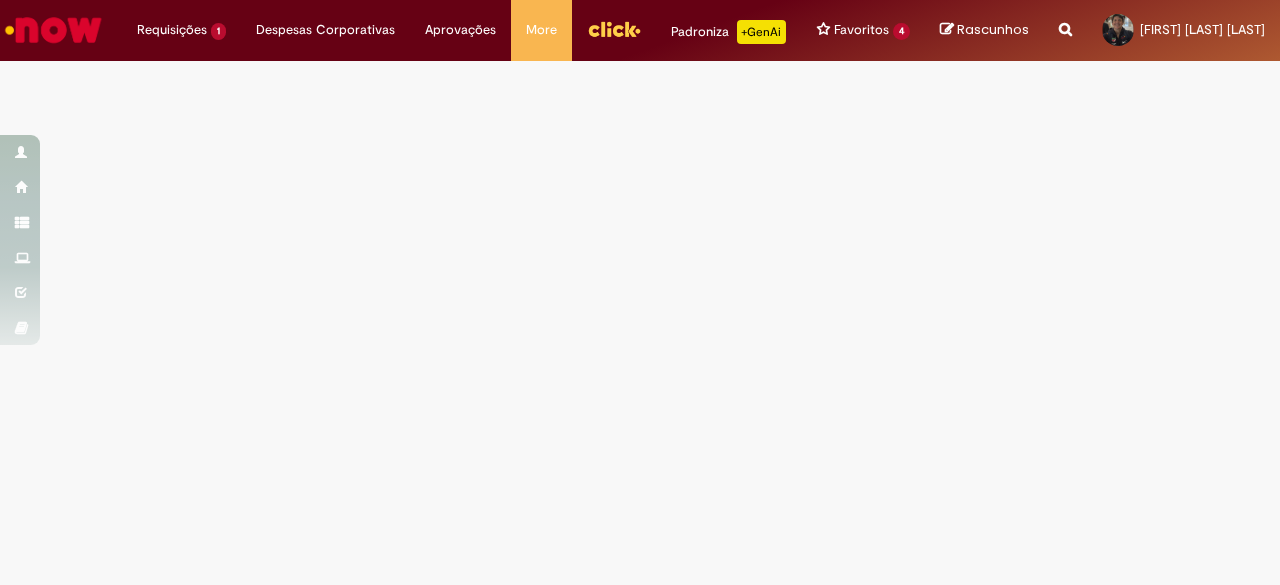 scroll, scrollTop: 0, scrollLeft: 0, axis: both 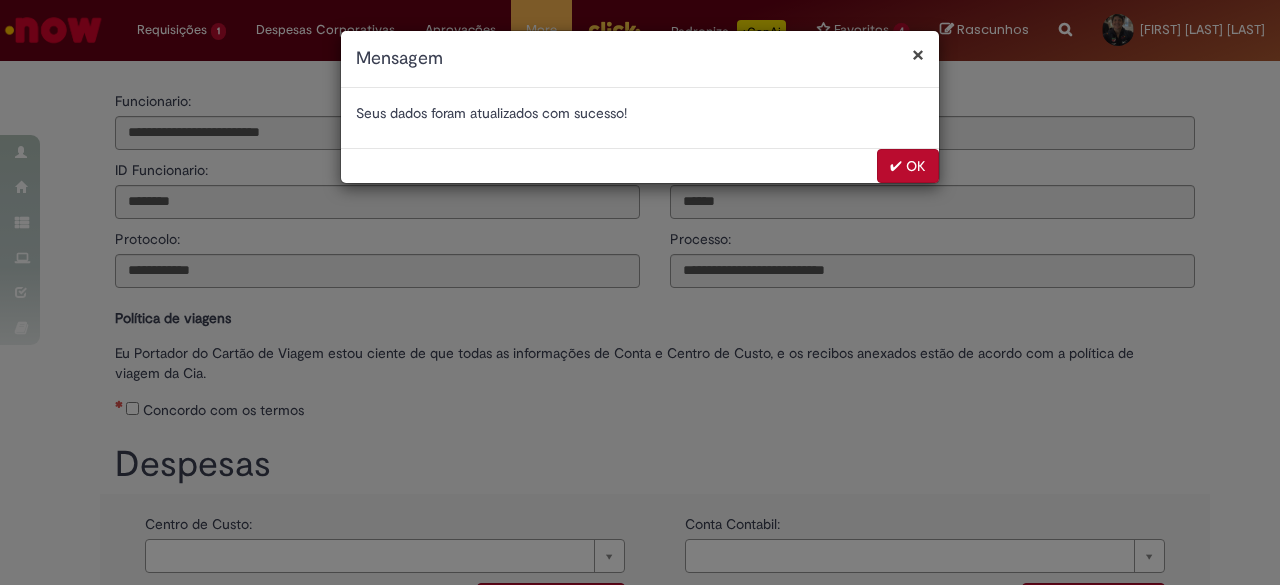 click on "✔ OK" at bounding box center (908, 166) 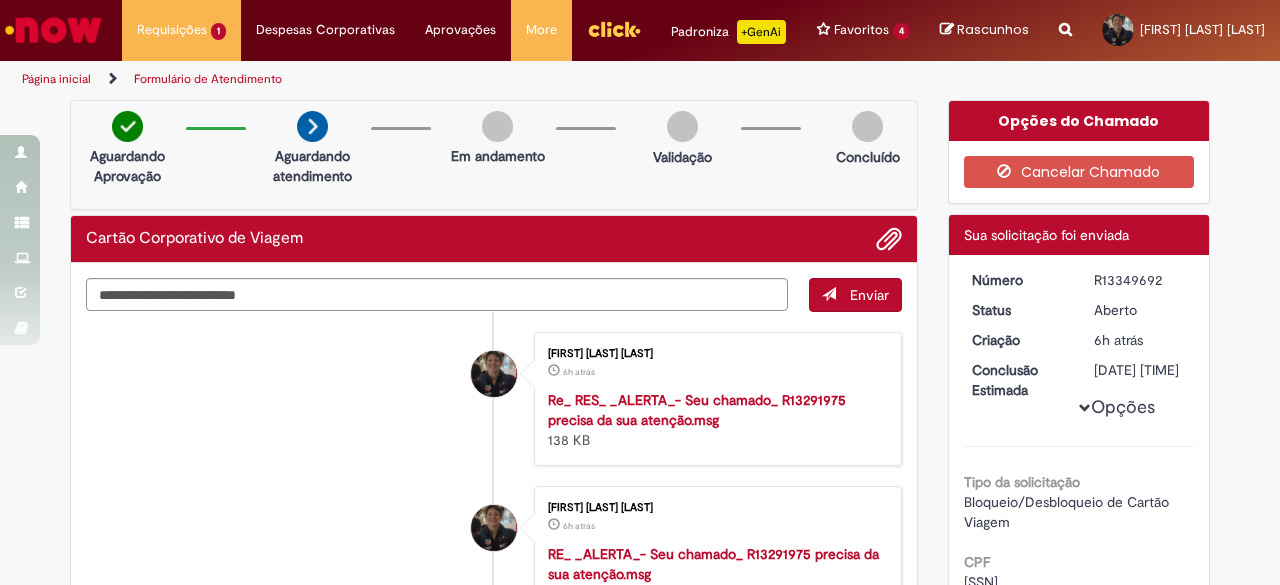 scroll, scrollTop: 0, scrollLeft: 0, axis: both 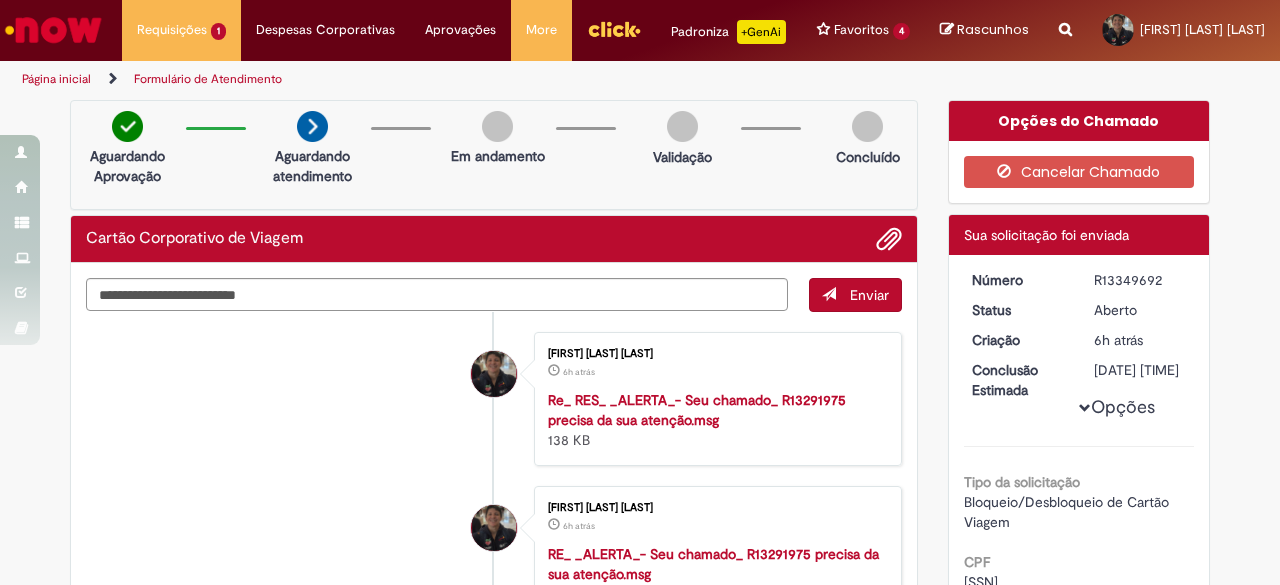 click on "Formulário de Atendimento" at bounding box center [208, 79] 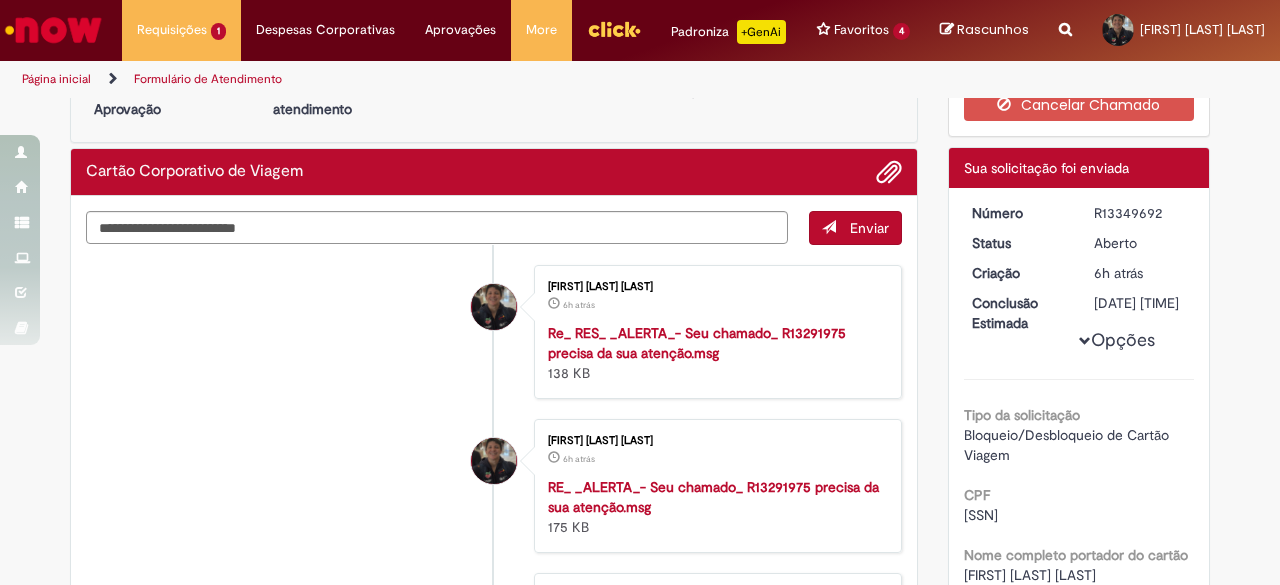 scroll, scrollTop: 0, scrollLeft: 0, axis: both 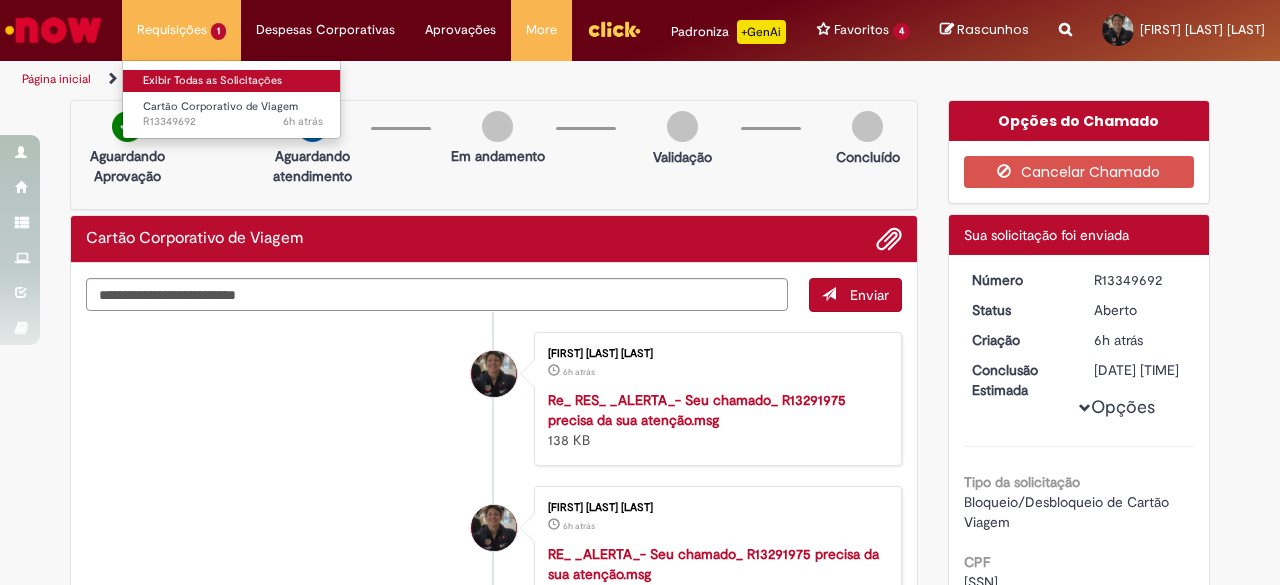 click on "Exibir Todas as Solicitações" at bounding box center [233, 81] 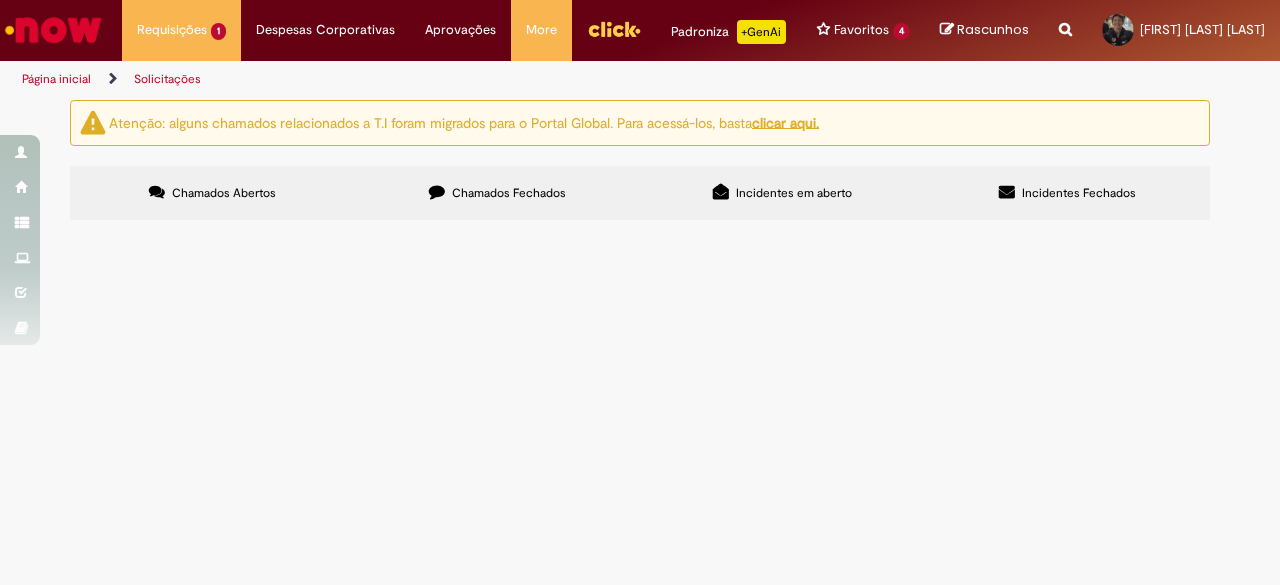 click on "Chamados Fechados" at bounding box center [509, 193] 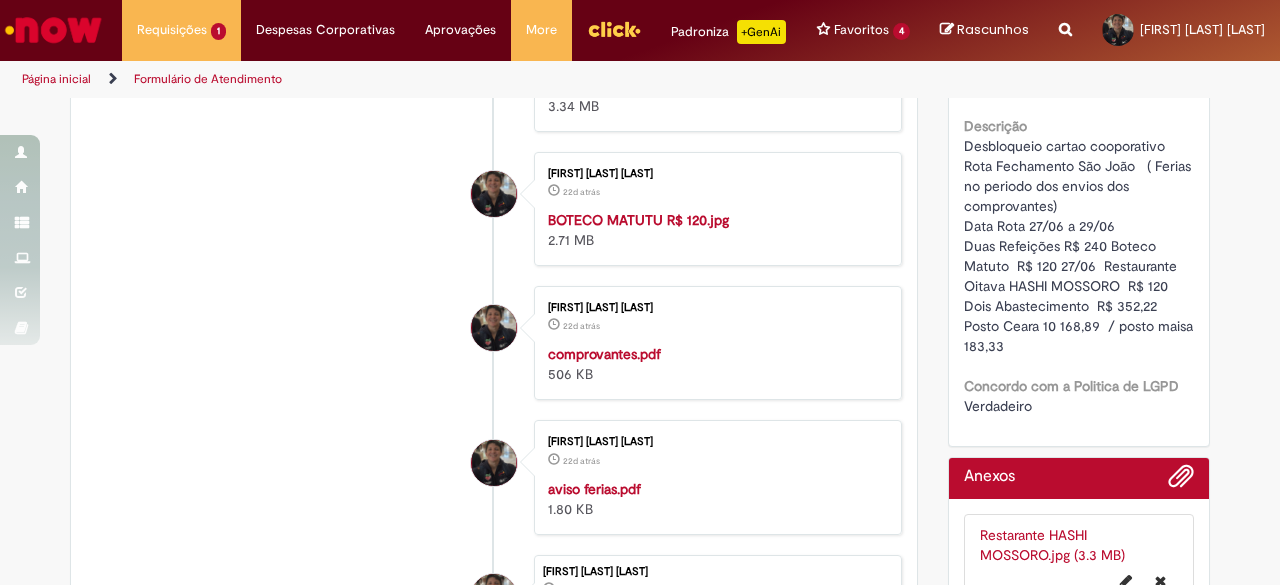 scroll, scrollTop: 914, scrollLeft: 0, axis: vertical 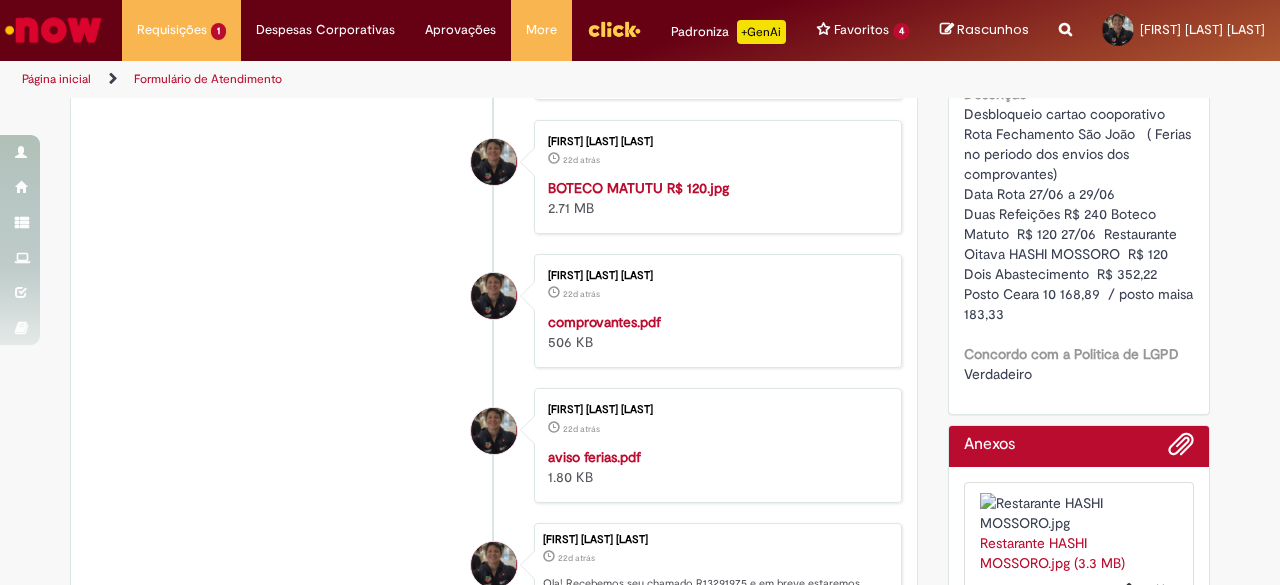 click at bounding box center (714, 44) 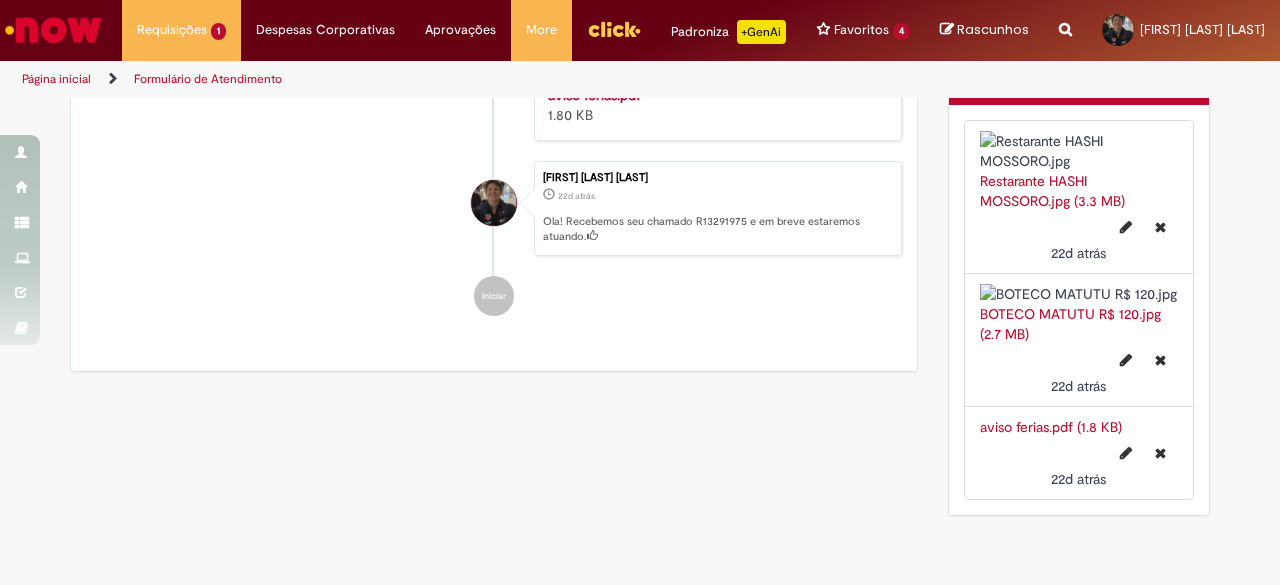 scroll, scrollTop: 1414, scrollLeft: 0, axis: vertical 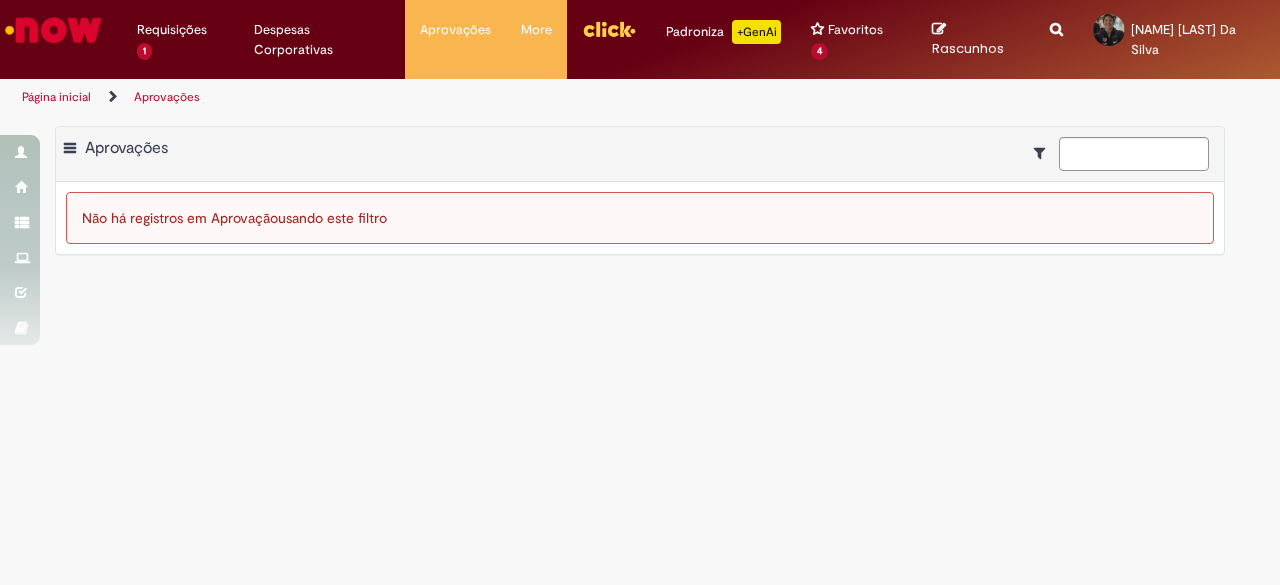 click on "Aprovações" at bounding box center (167, 97) 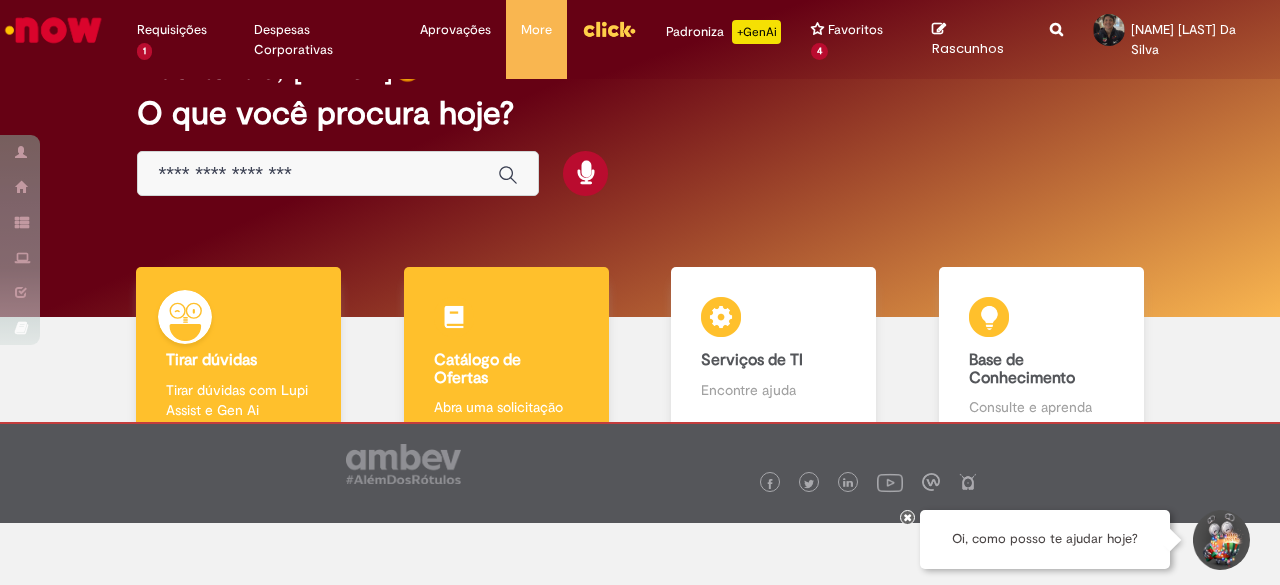 scroll, scrollTop: 30, scrollLeft: 0, axis: vertical 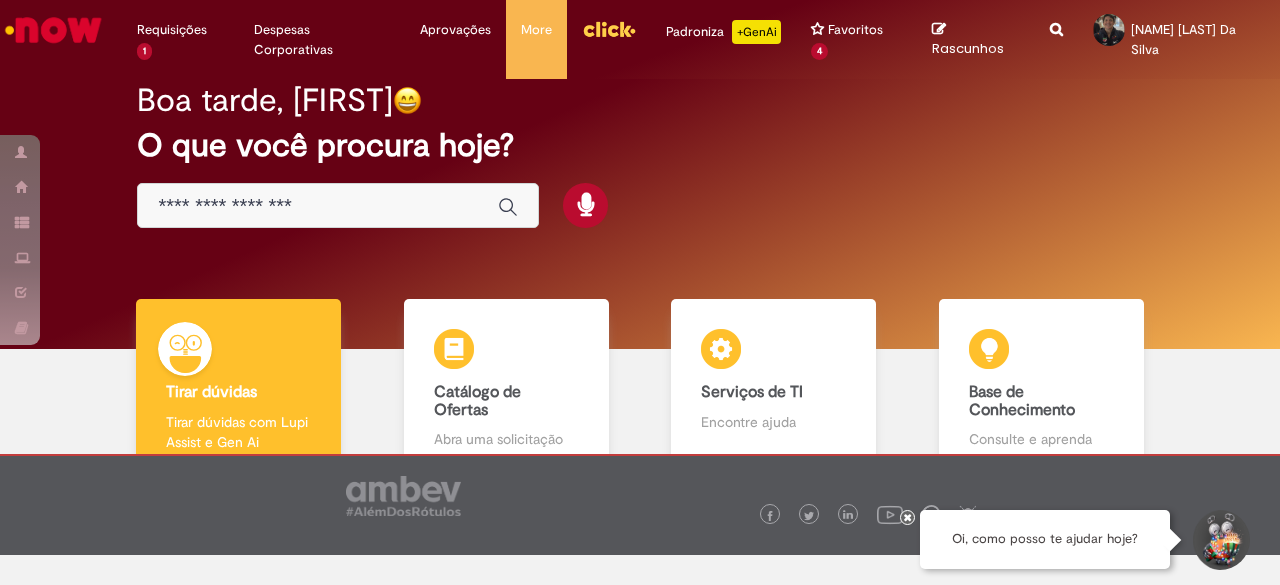 click at bounding box center (318, 206) 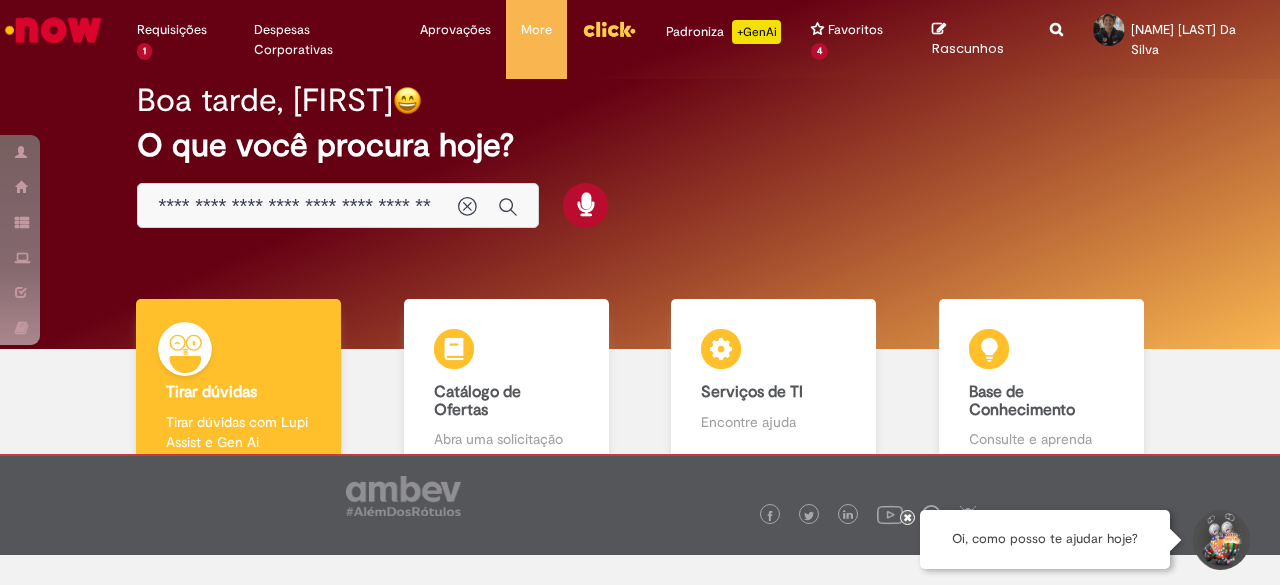 type on "**********" 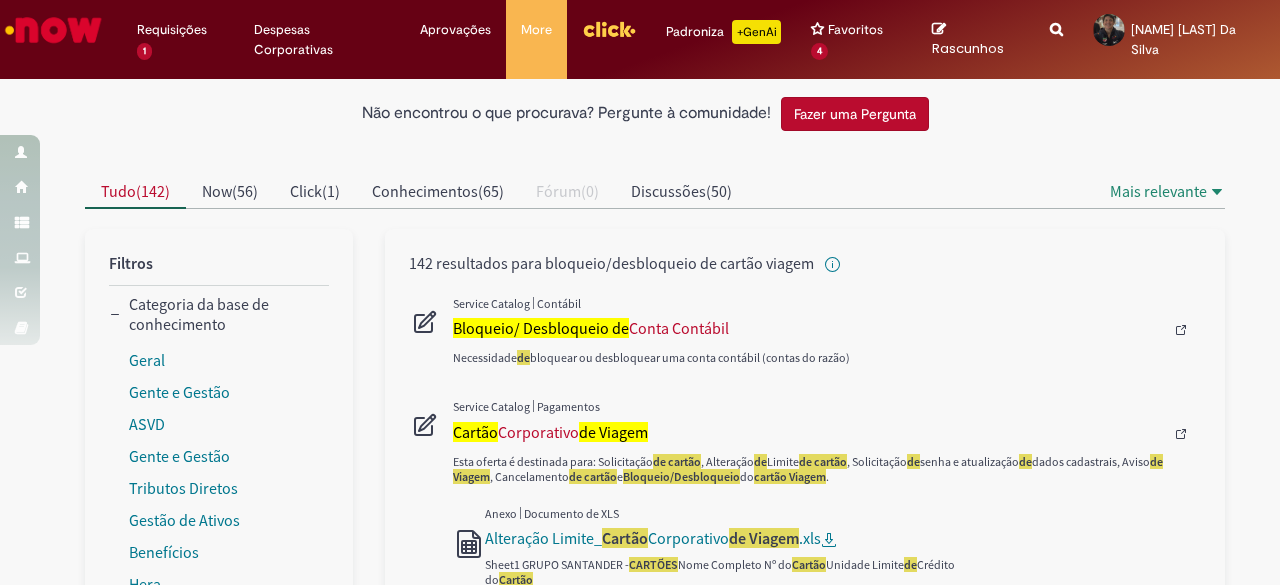 scroll, scrollTop: 0, scrollLeft: 0, axis: both 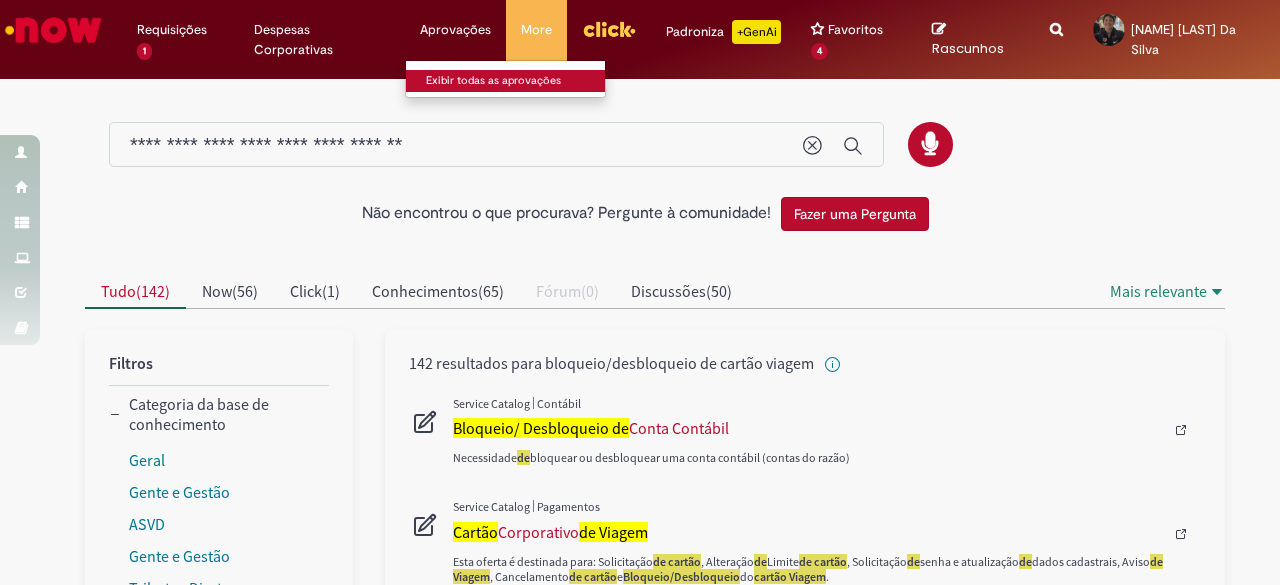 click on "Exibir todas as aprovações" at bounding box center [516, 81] 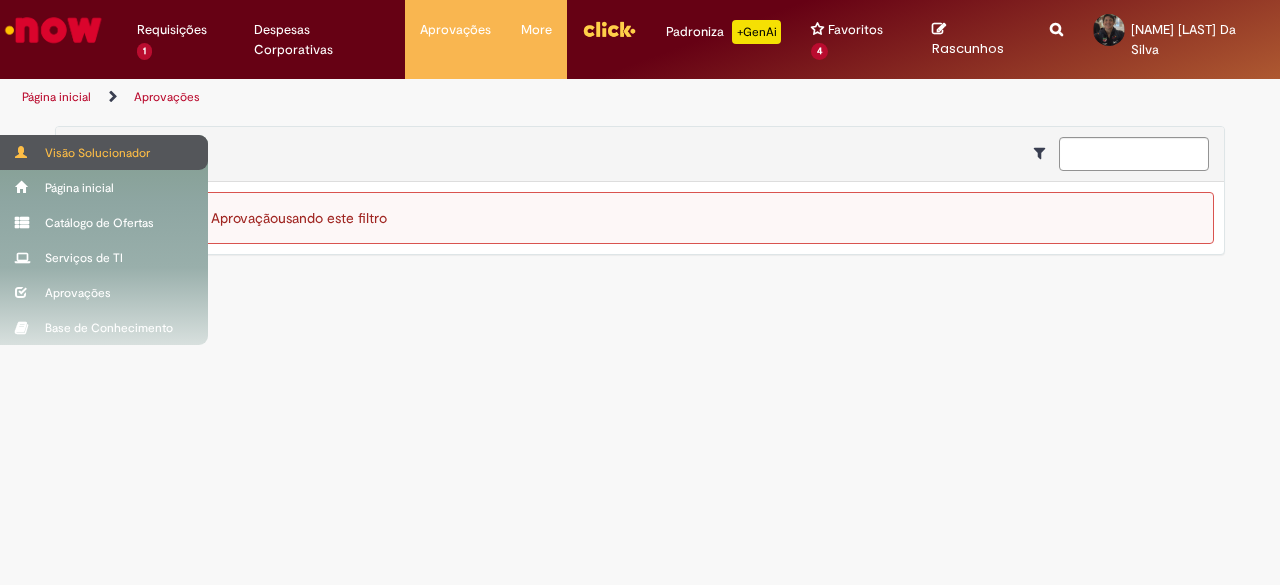 click on "Visão Solucionador" at bounding box center [104, 152] 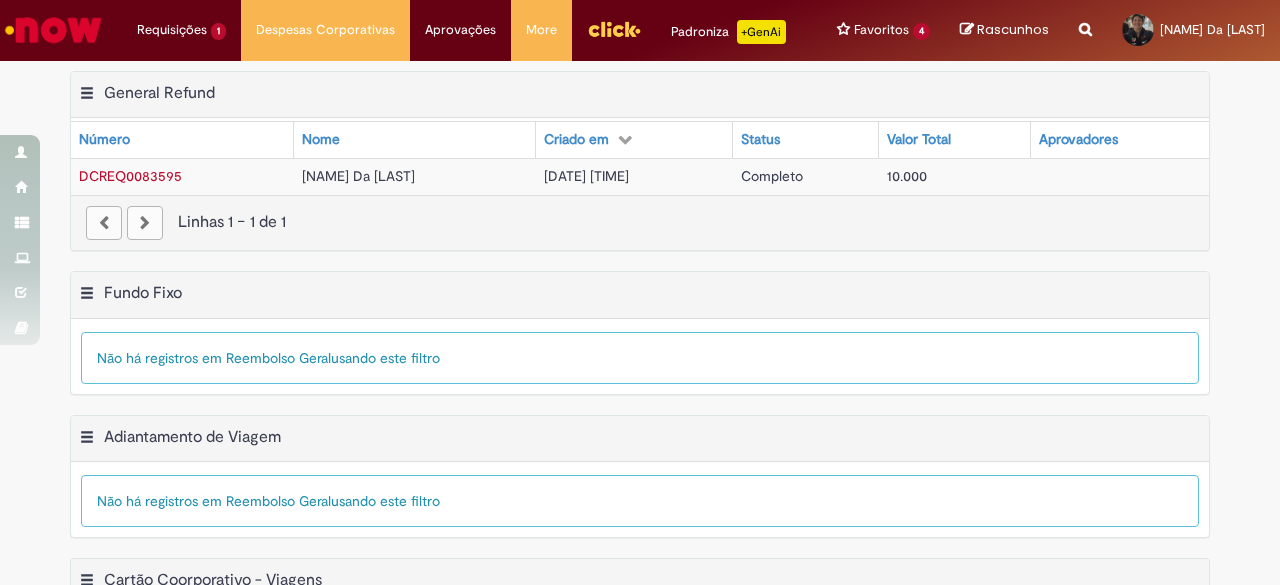 scroll, scrollTop: 0, scrollLeft: 0, axis: both 